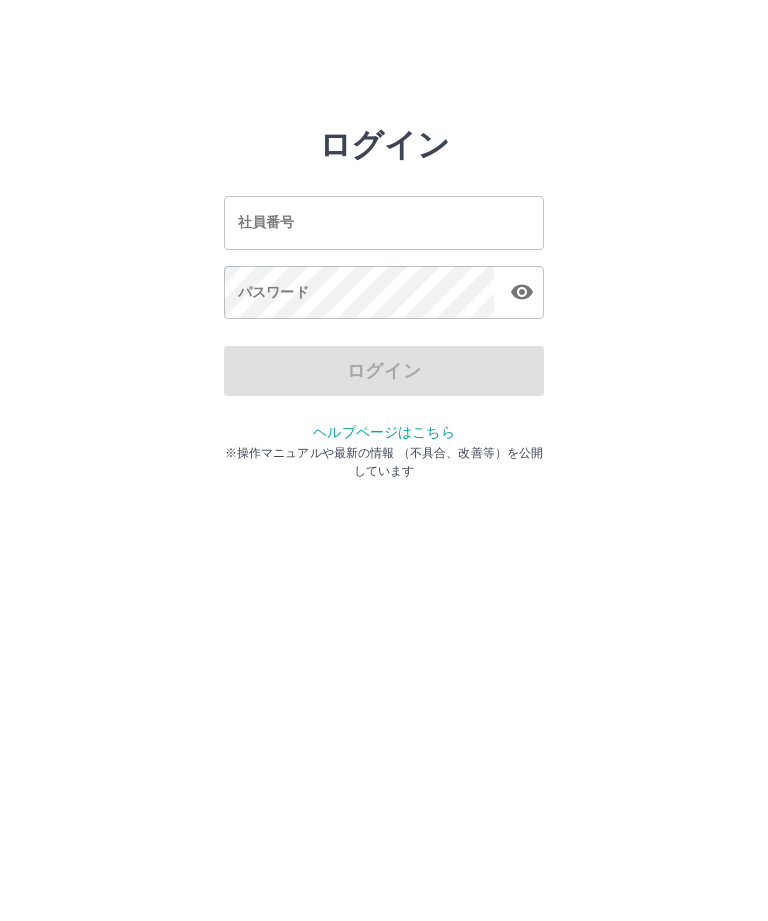 scroll, scrollTop: 0, scrollLeft: 0, axis: both 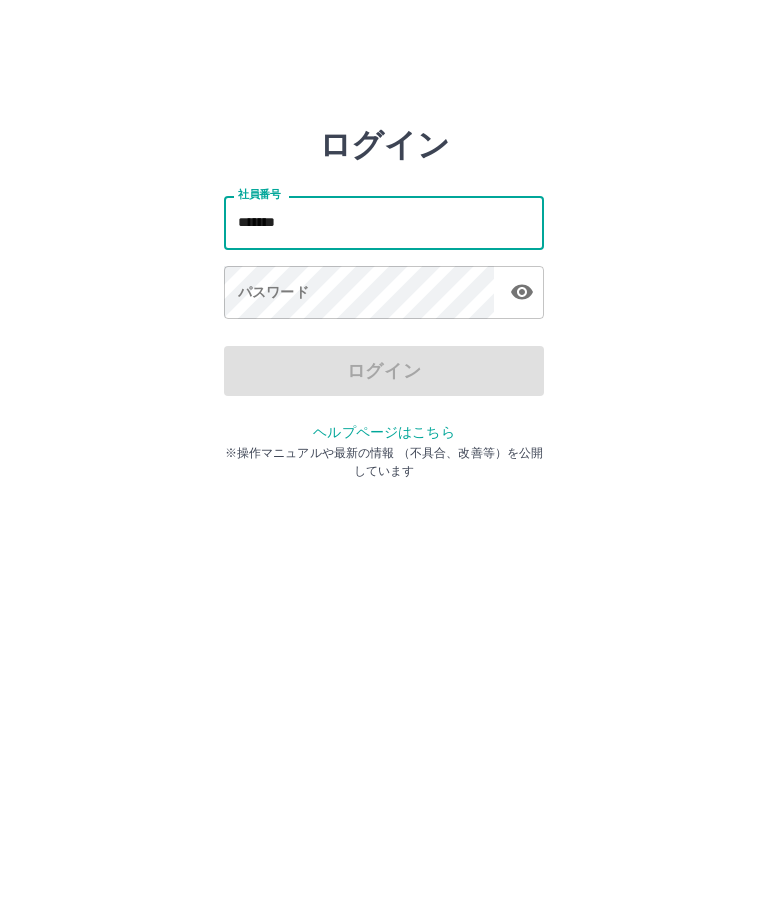 type on "*******" 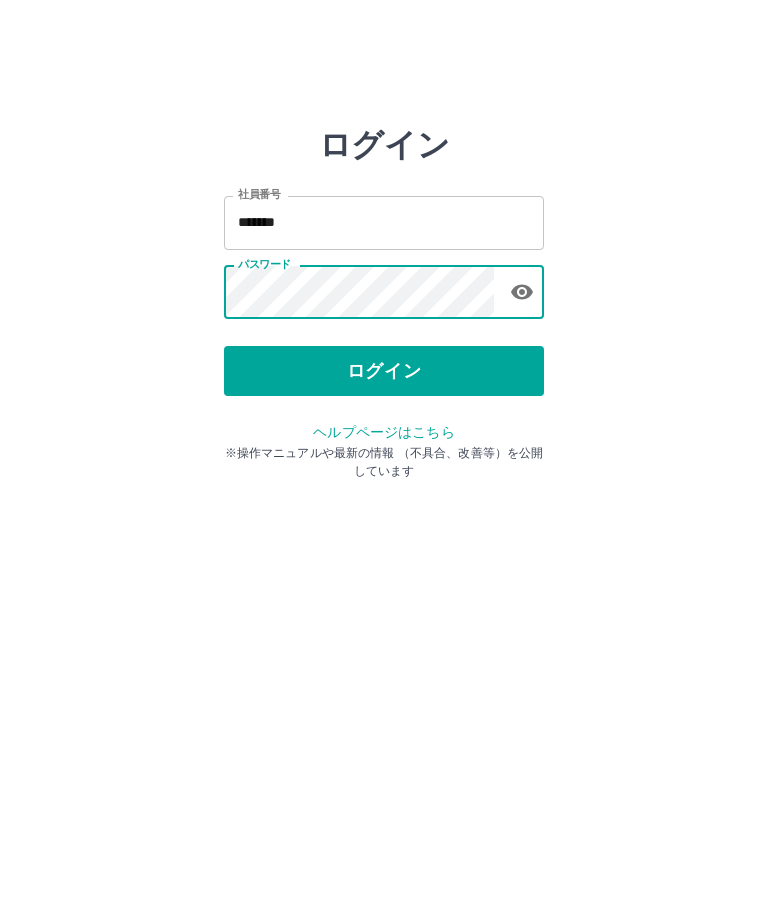 click on "ログイン" at bounding box center (384, 371) 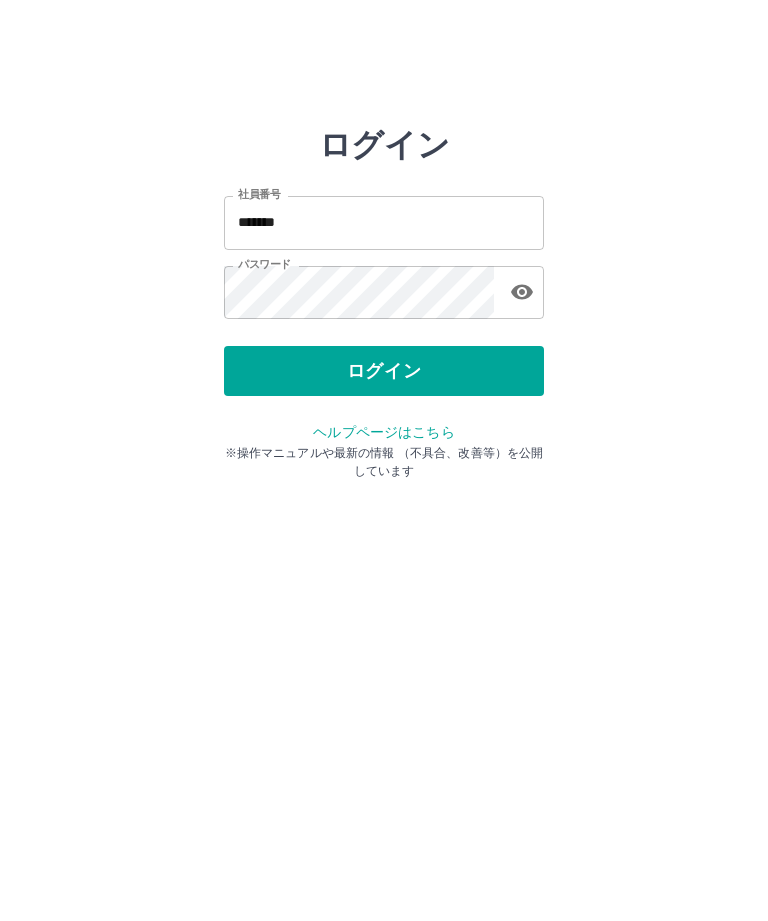 click 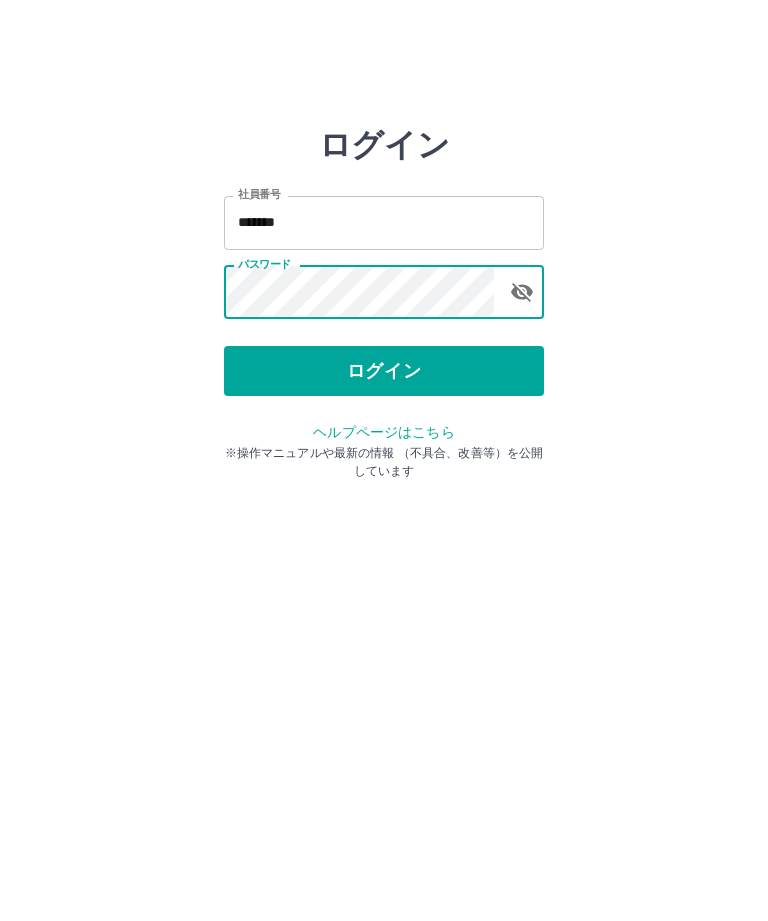 click on "ログイン 社員番号 ******* 社員番号 パスワード パスワード ログイン ヘルプページはこちら ※操作マニュアルや最新の情報 （不具合、改善等）を公開しています" at bounding box center (384, 223) 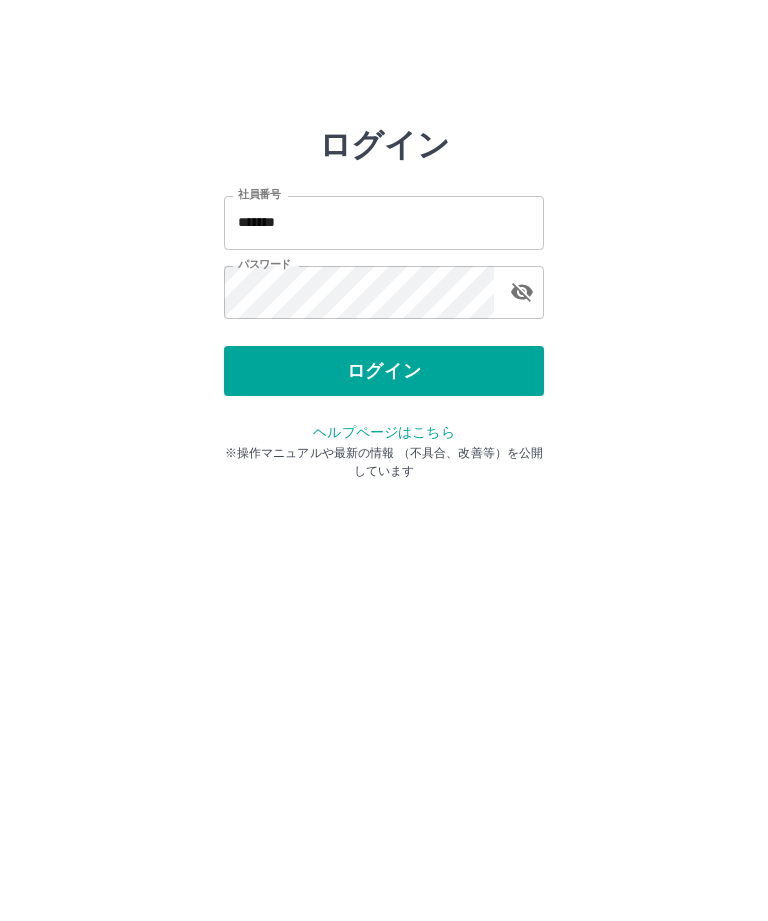 click on "ログイン" at bounding box center (384, 371) 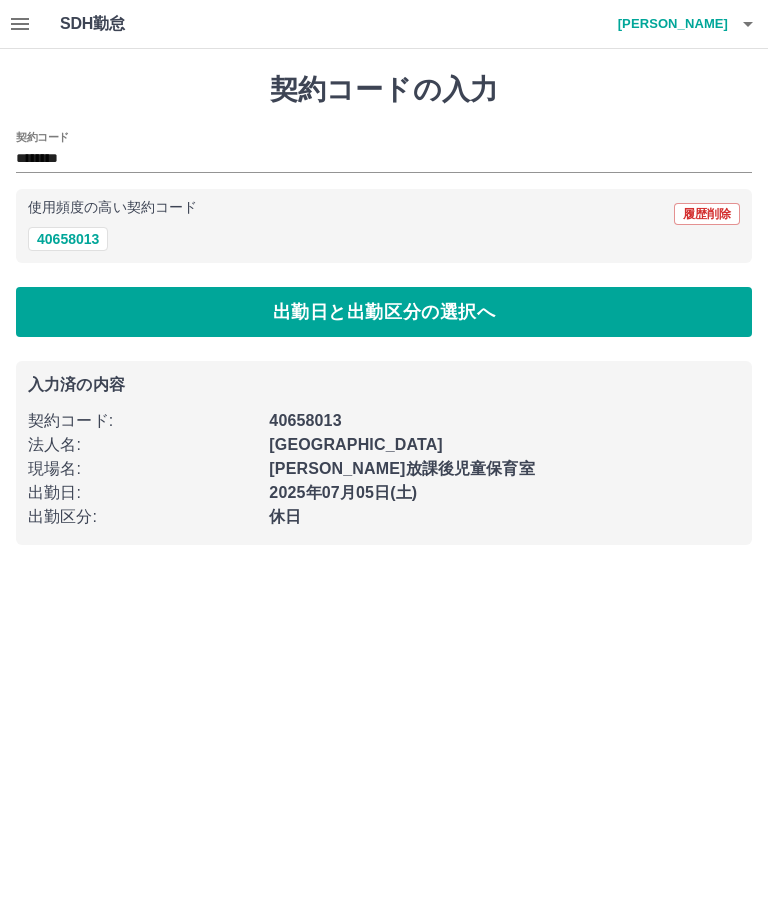 scroll, scrollTop: 0, scrollLeft: 0, axis: both 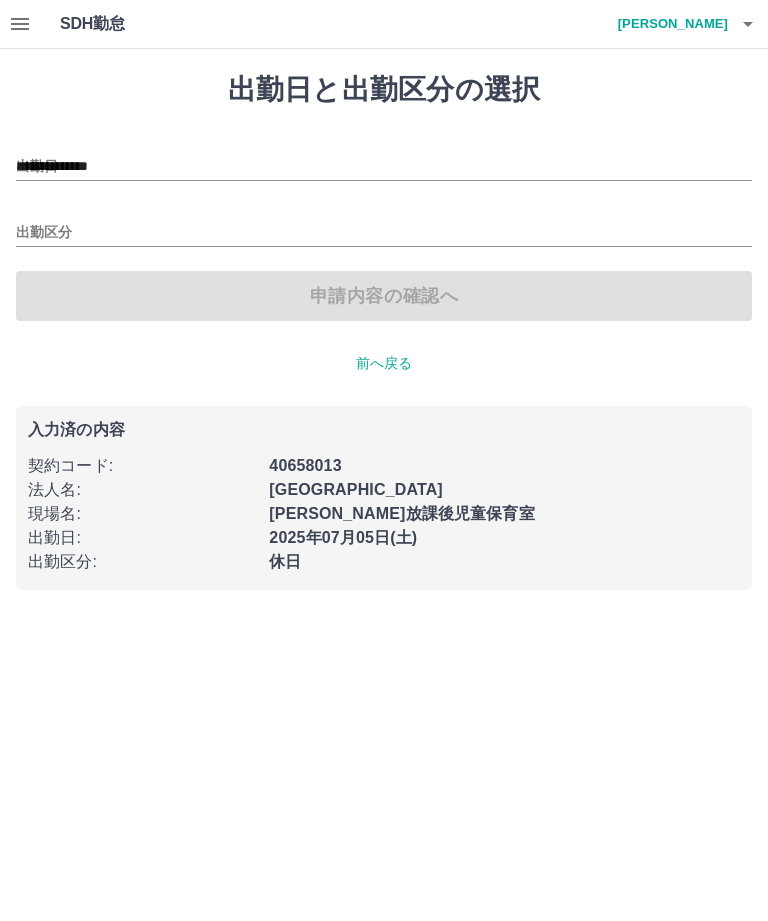 type on "**********" 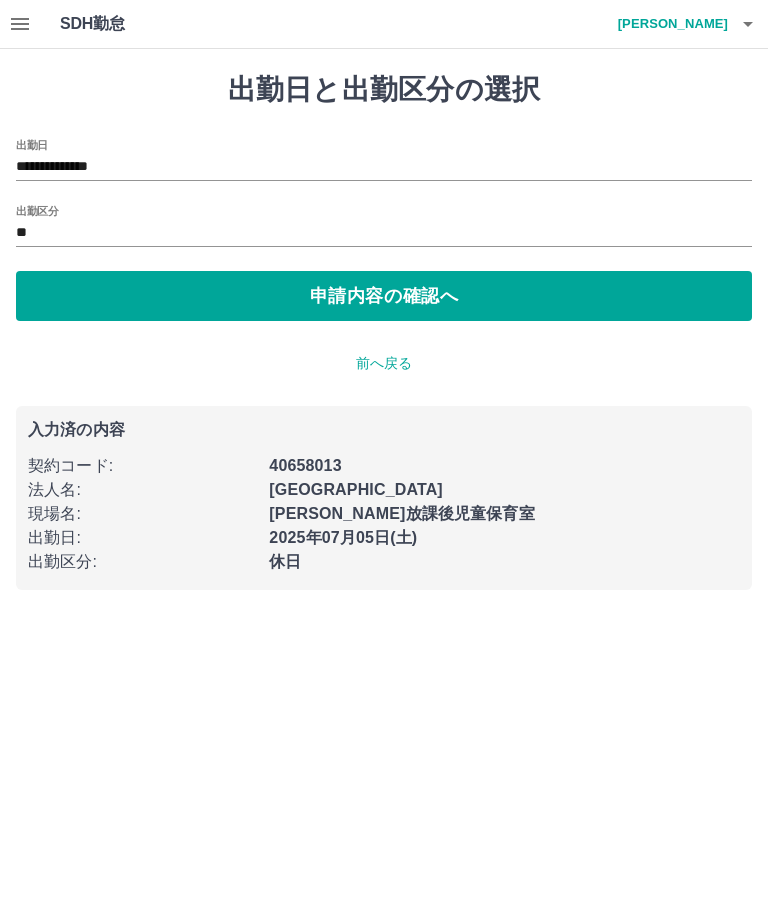 click on "**********" at bounding box center [384, 167] 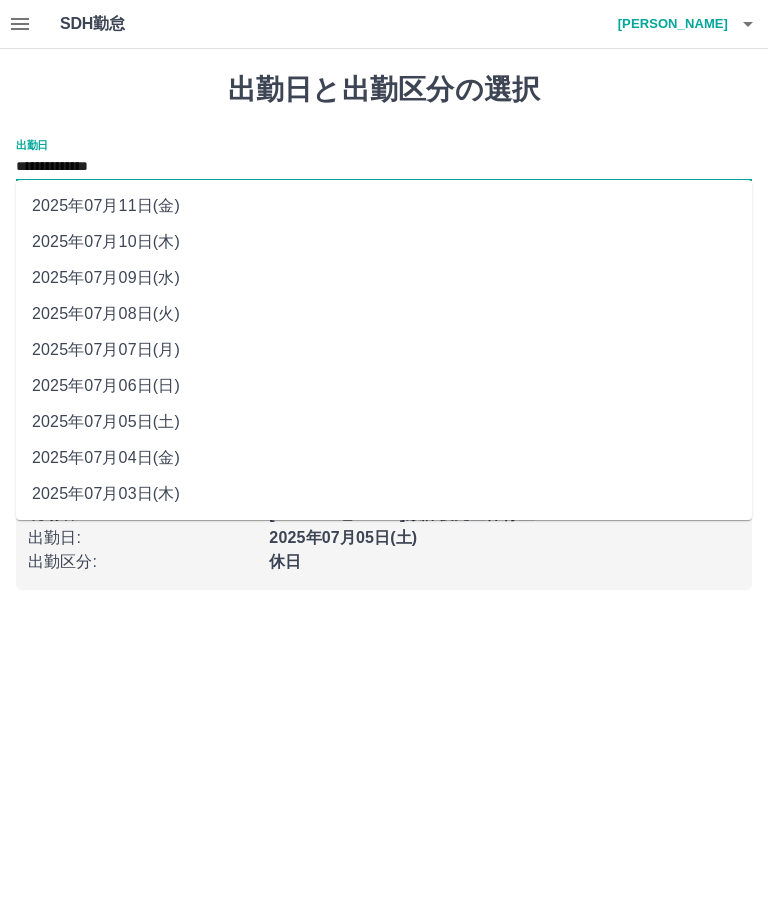 click on "2025年07月09日(水)" at bounding box center (384, 278) 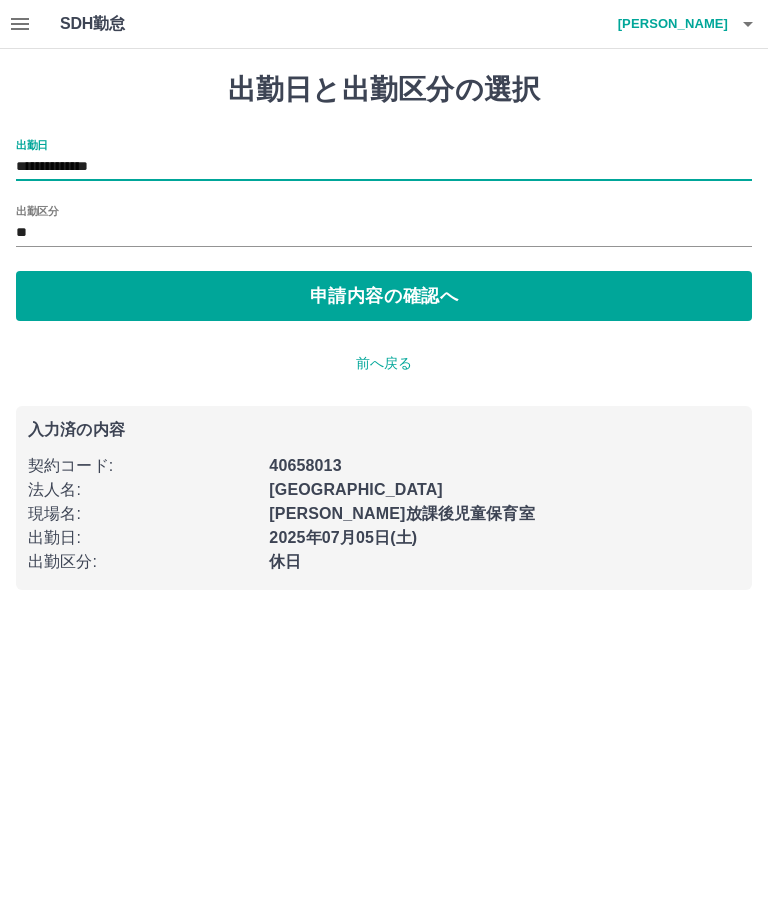 click on "申請内容の確認へ" at bounding box center (384, 296) 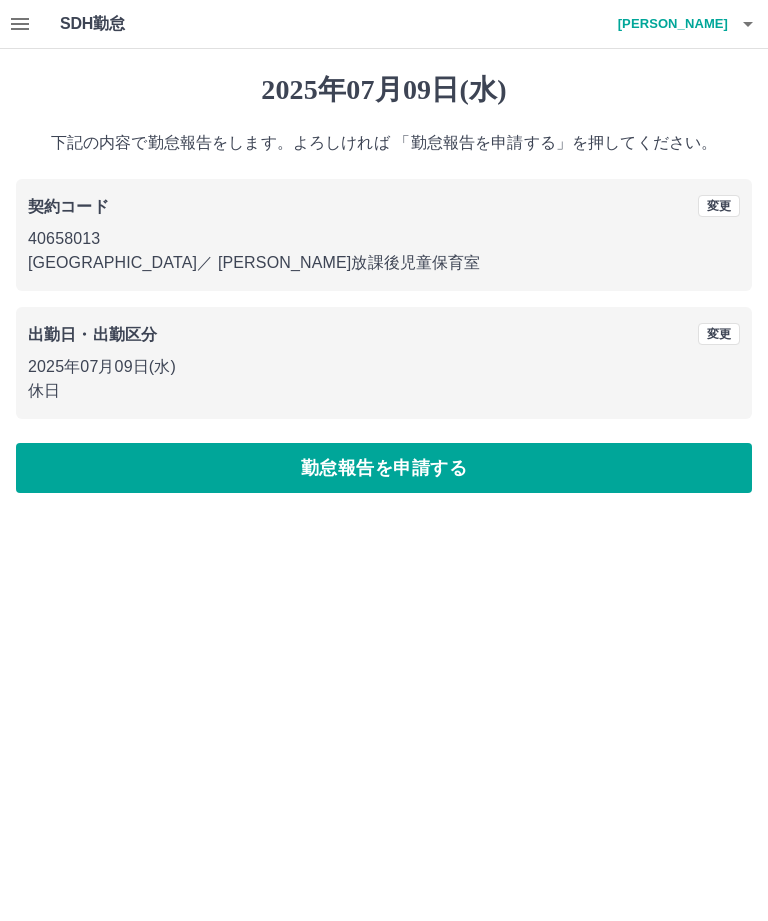 click on "勤怠報告を申請する" at bounding box center (384, 468) 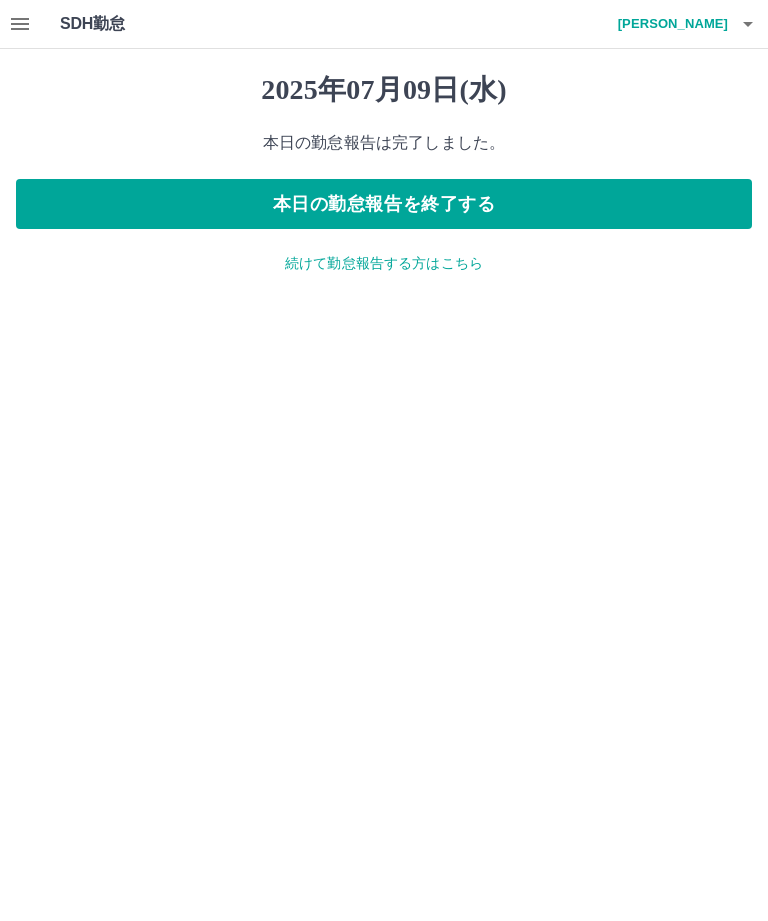 click on "続けて勤怠報告する方はこちら" at bounding box center (384, 263) 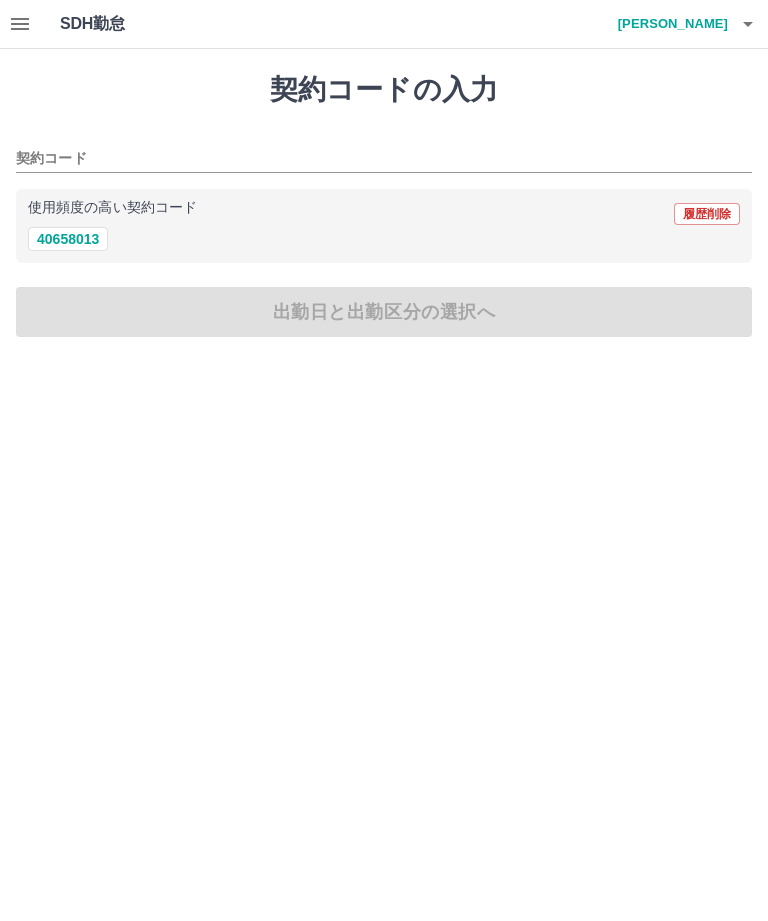 click on "40658013" at bounding box center (68, 239) 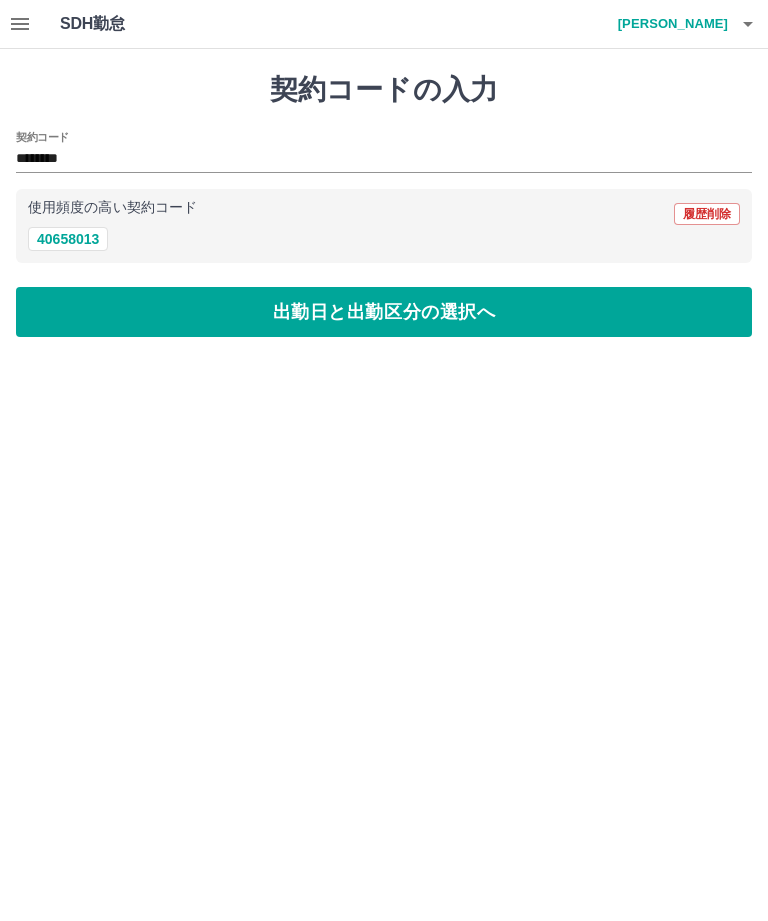 click on "出勤日と出勤区分の選択へ" at bounding box center [384, 312] 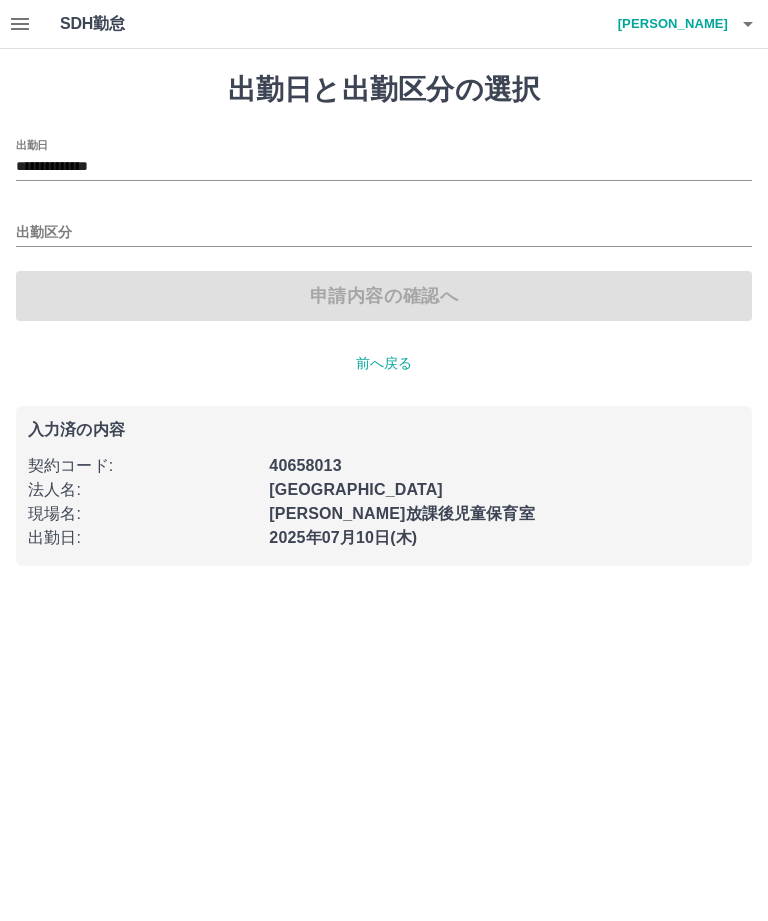 click on "出勤区分" at bounding box center (384, 233) 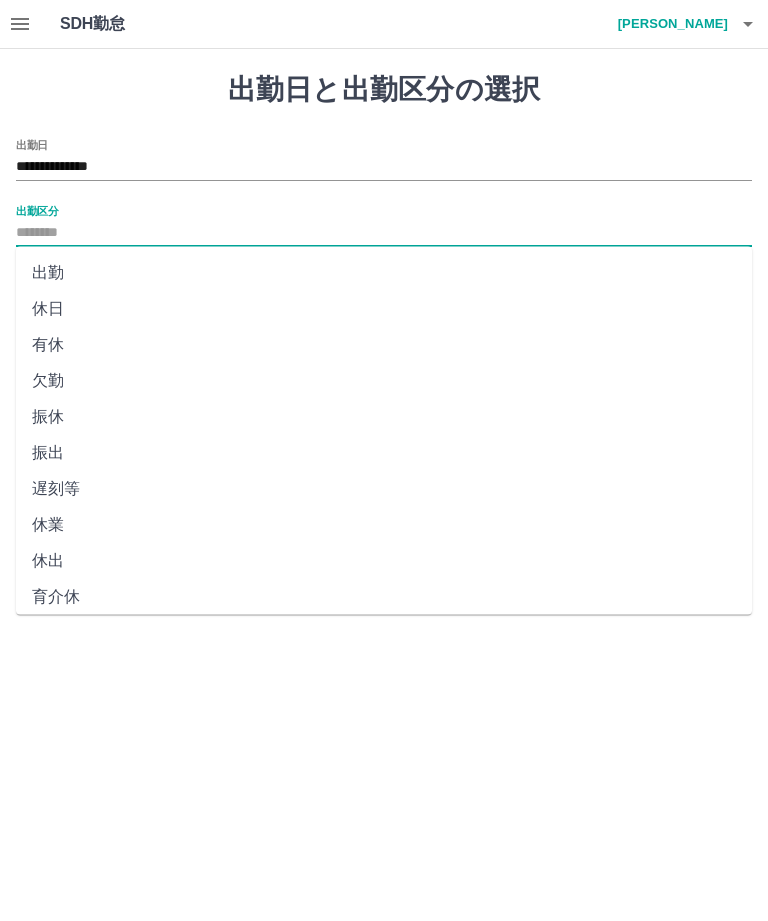 click on "出勤" at bounding box center (384, 273) 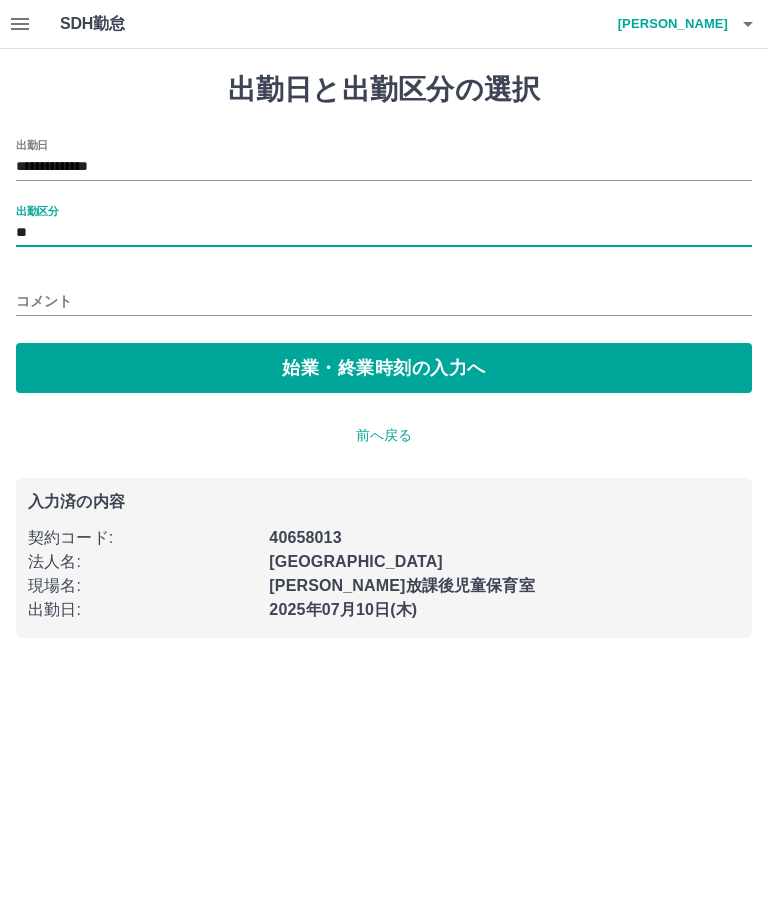 click on "始業・終業時刻の入力へ" at bounding box center [384, 368] 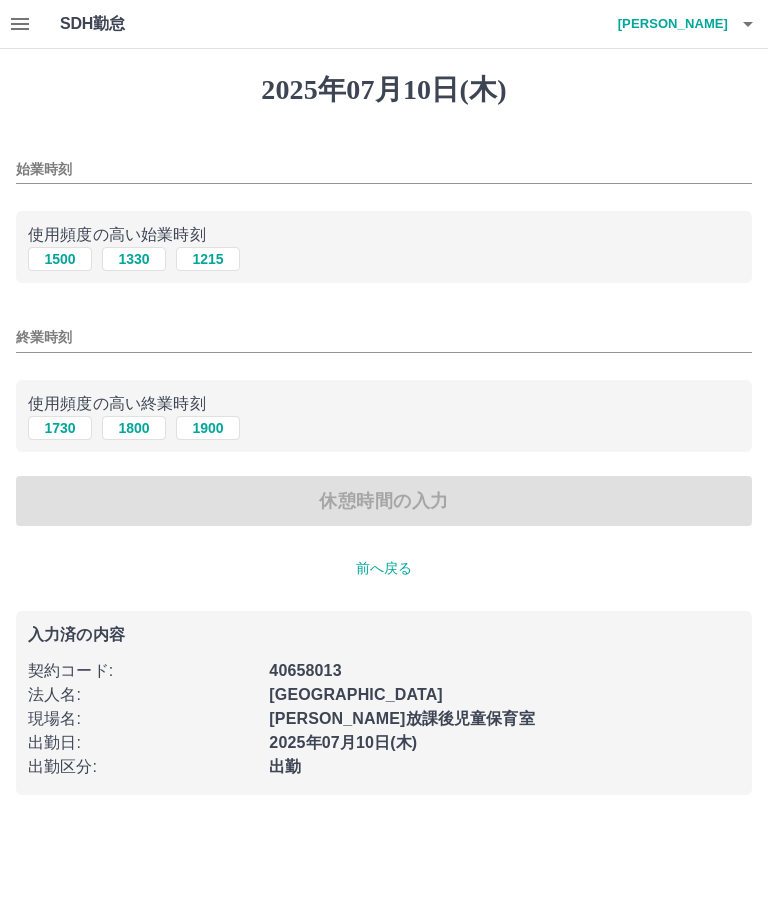 click on "始業時刻" at bounding box center (384, 169) 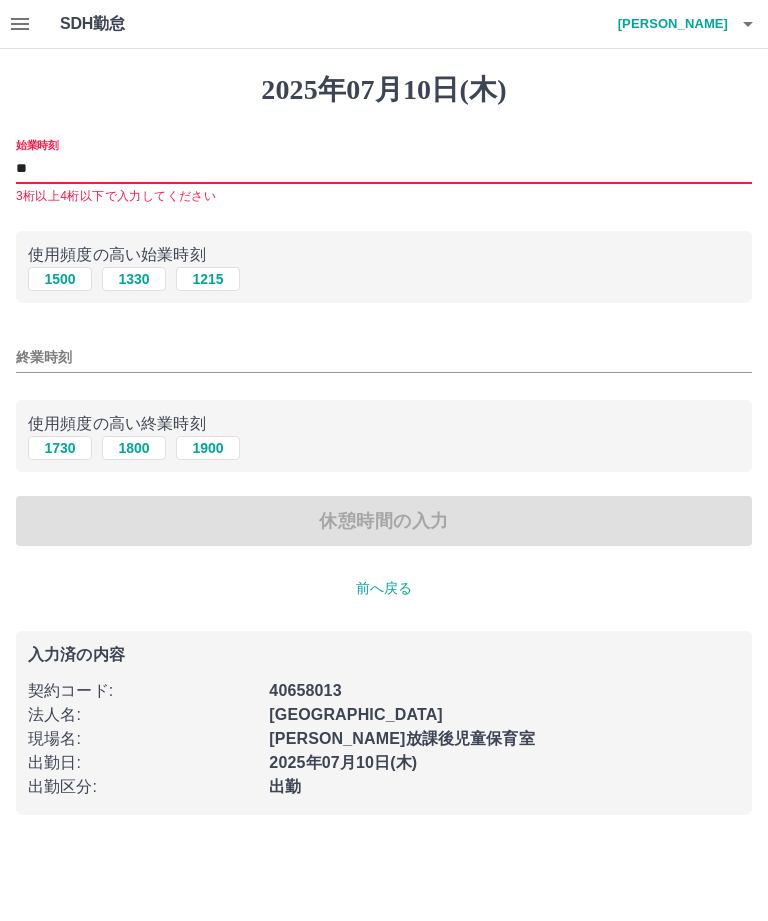 click on "1215" at bounding box center [208, 279] 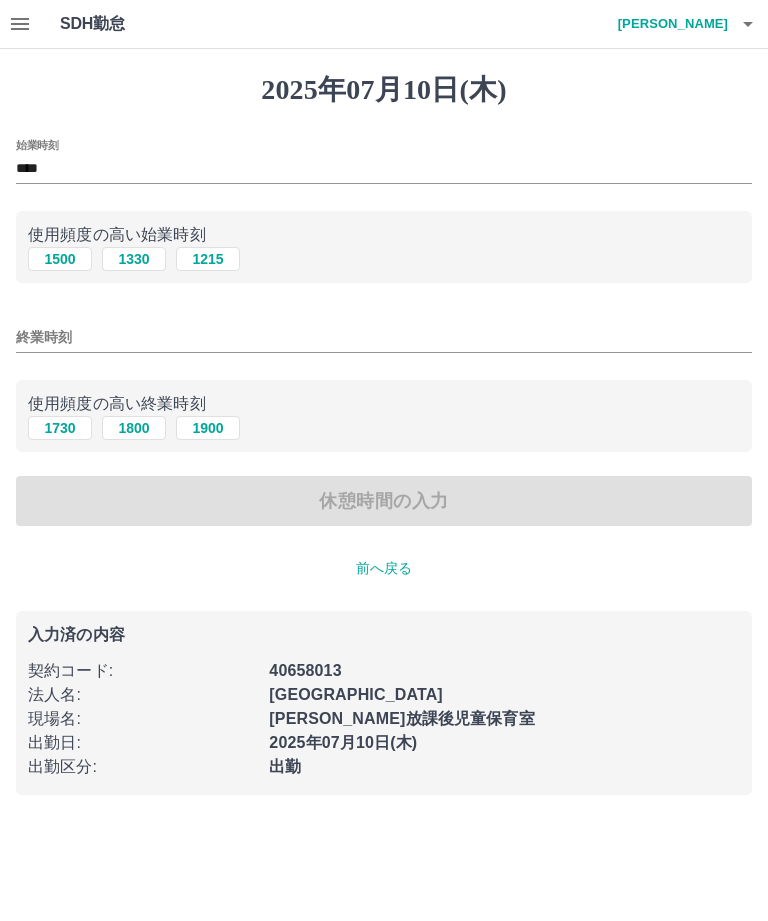 click on "1900" at bounding box center [208, 428] 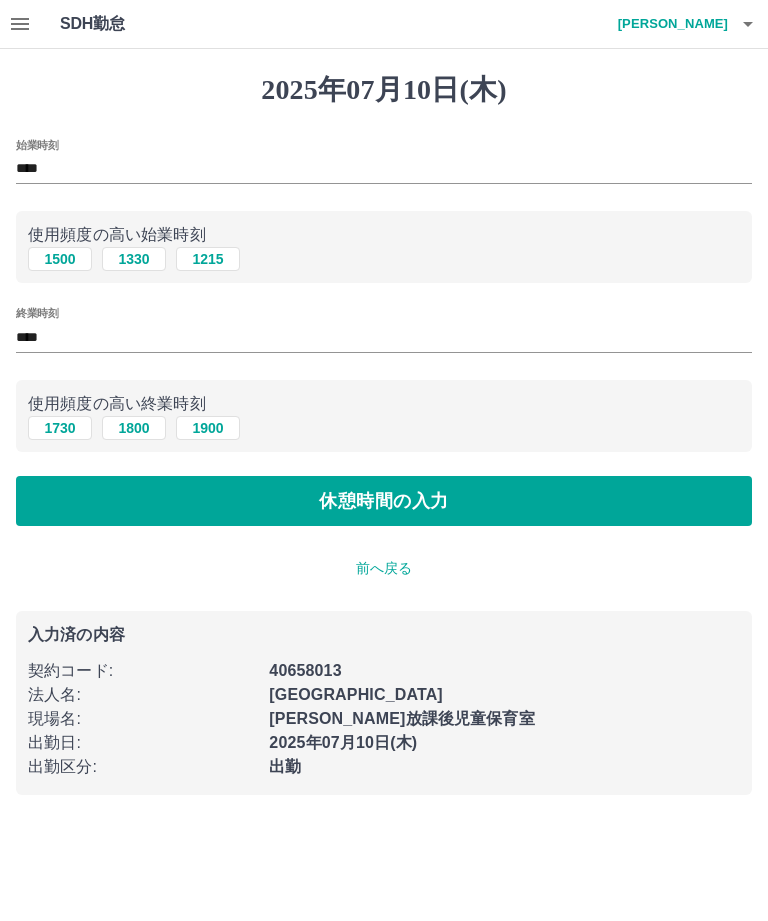 click on "休憩時間の入力" at bounding box center [384, 501] 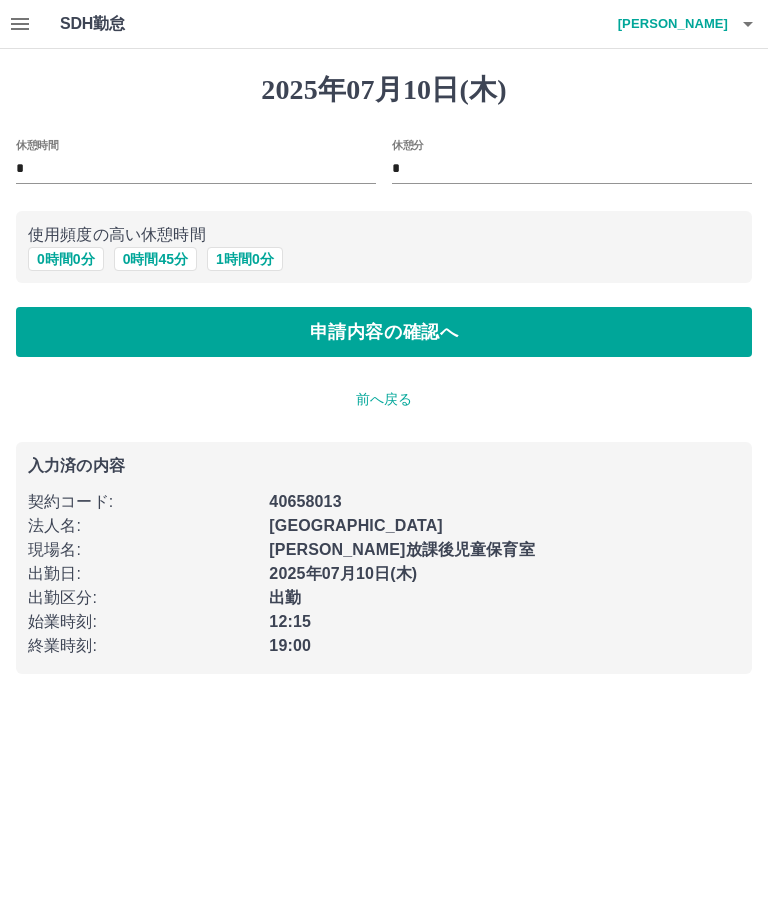 click on "0 時間 45 分" at bounding box center (155, 259) 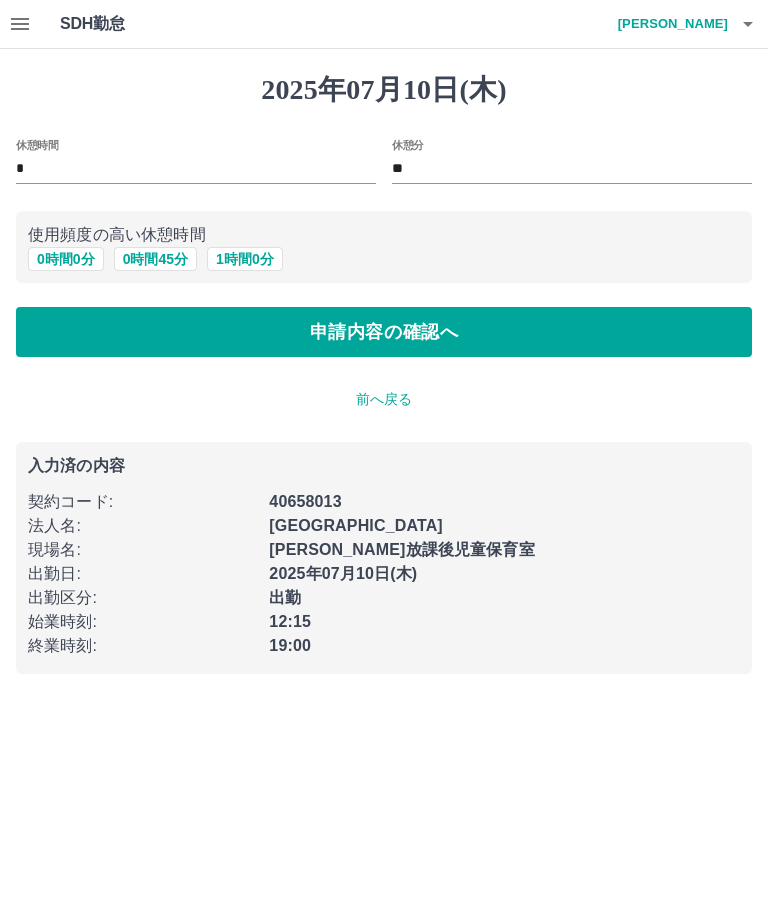 click on "申請内容の確認へ" at bounding box center (384, 332) 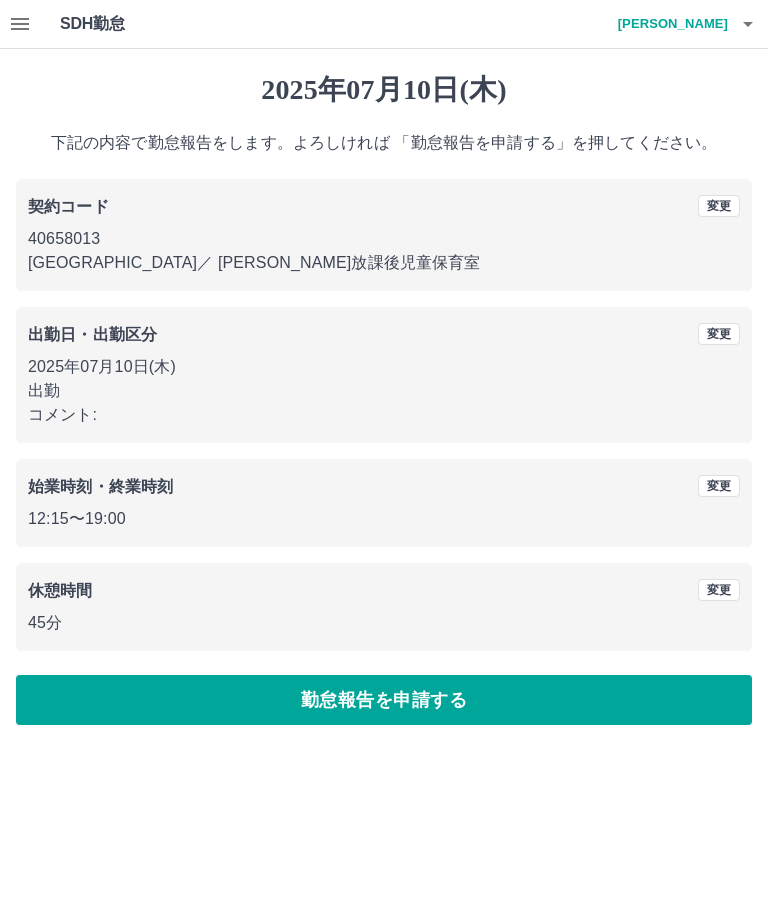 click on "勤怠報告を申請する" at bounding box center [384, 700] 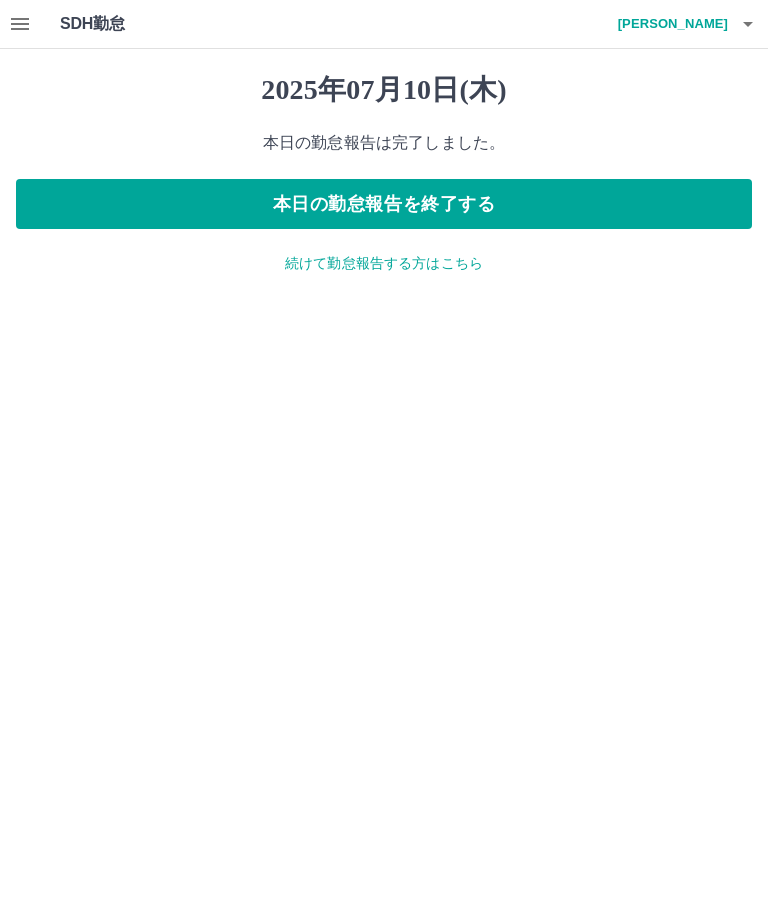 click on "続けて勤怠報告する方はこちら" at bounding box center [384, 263] 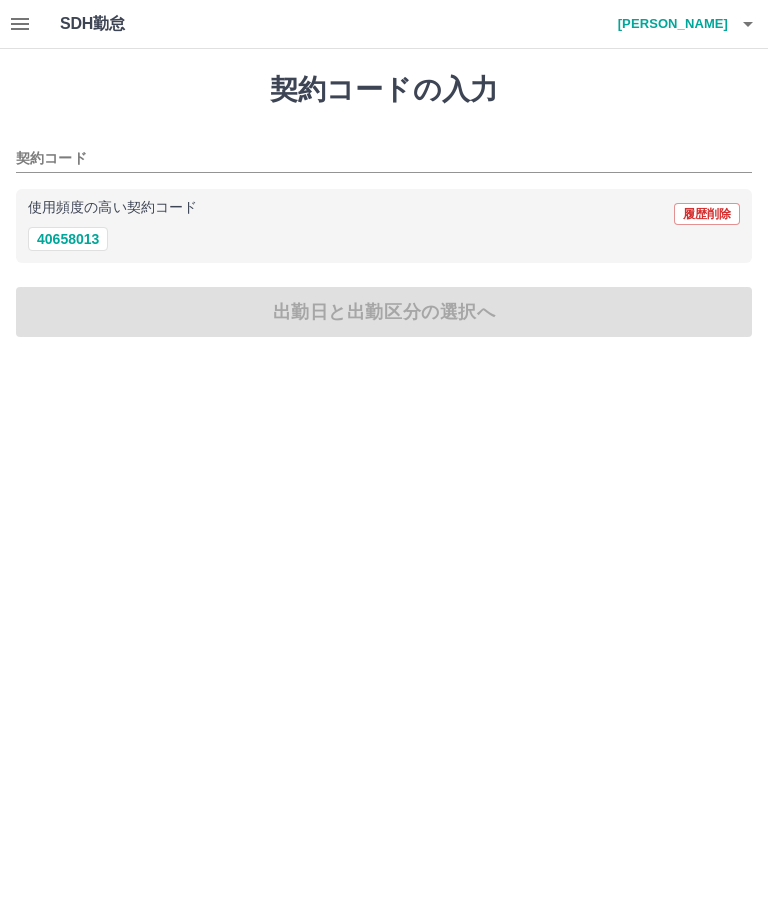 click on "40658013" at bounding box center [68, 239] 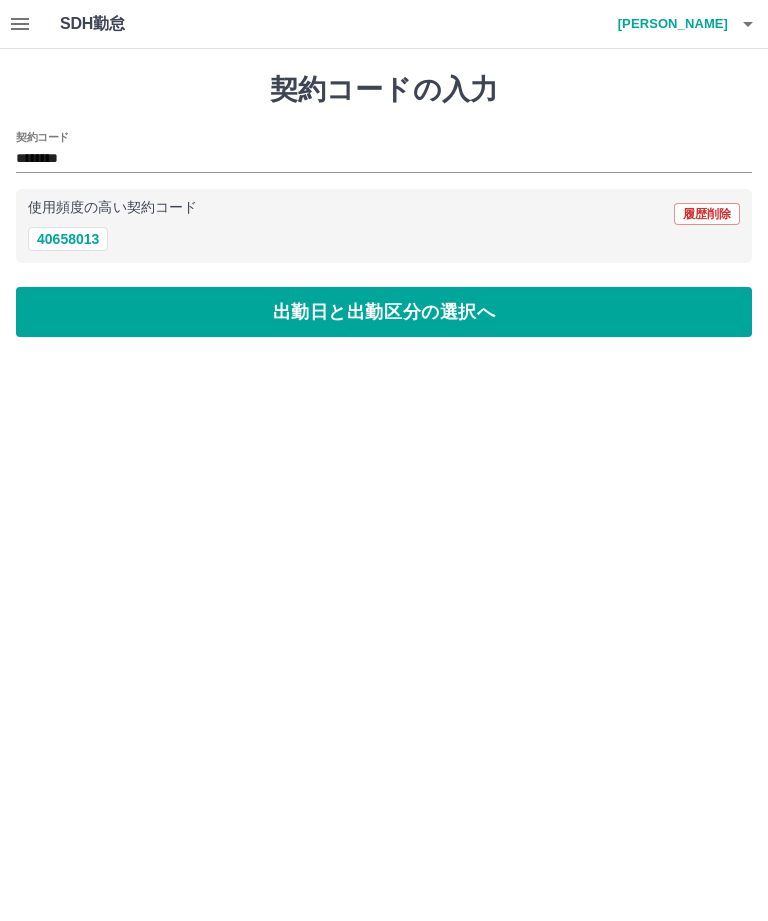 click on "出勤日と出勤区分の選択へ" at bounding box center (384, 312) 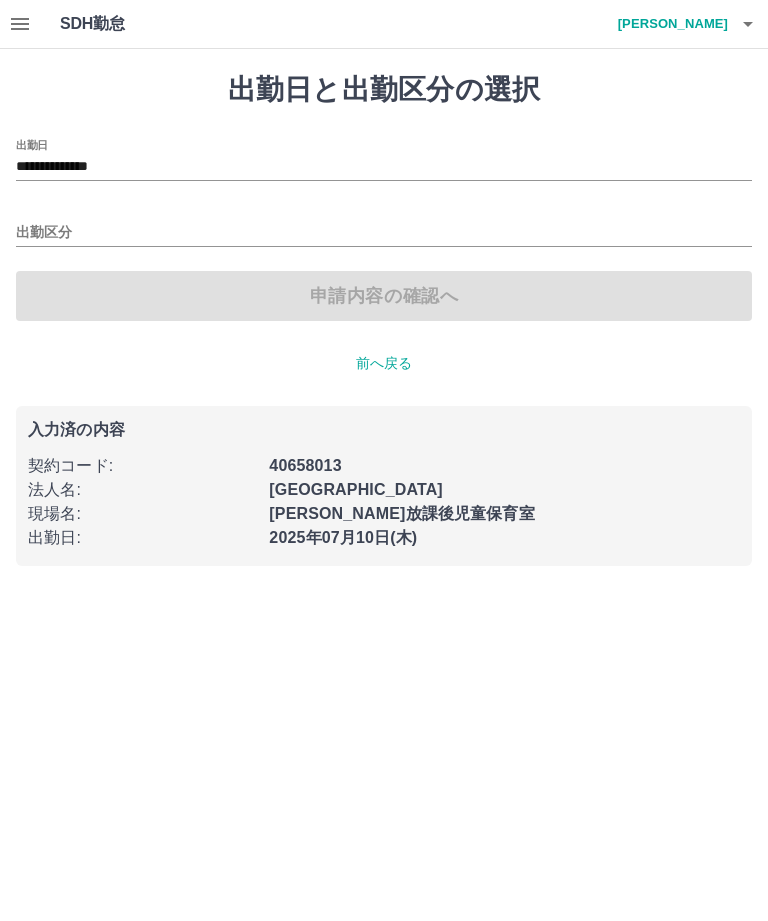 click on "出勤区分" at bounding box center [384, 233] 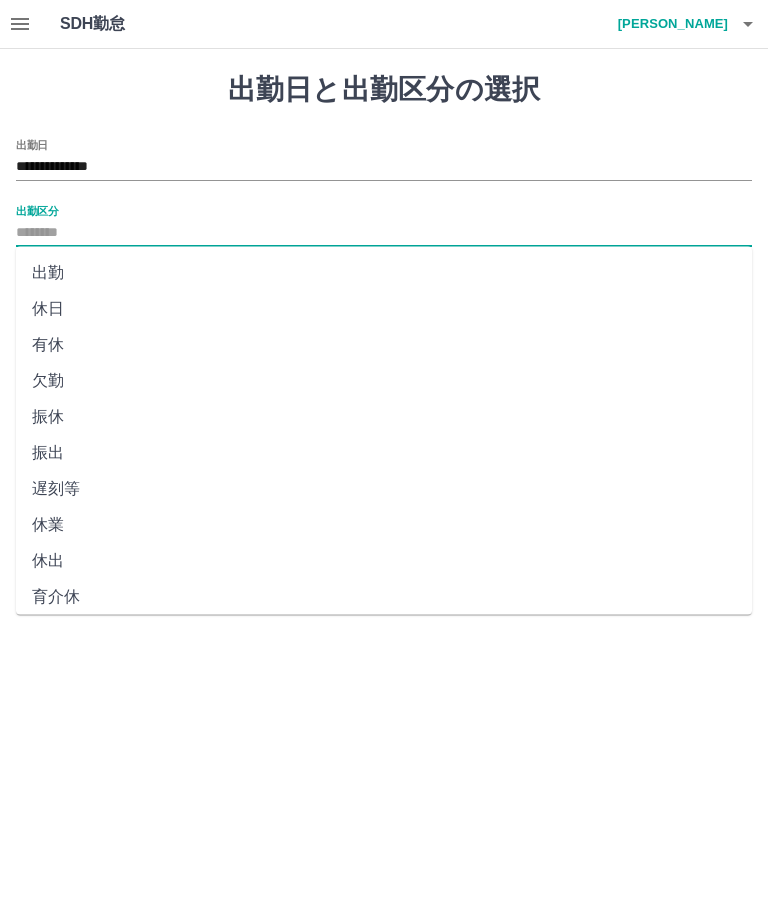 click on "出勤" at bounding box center [384, 273] 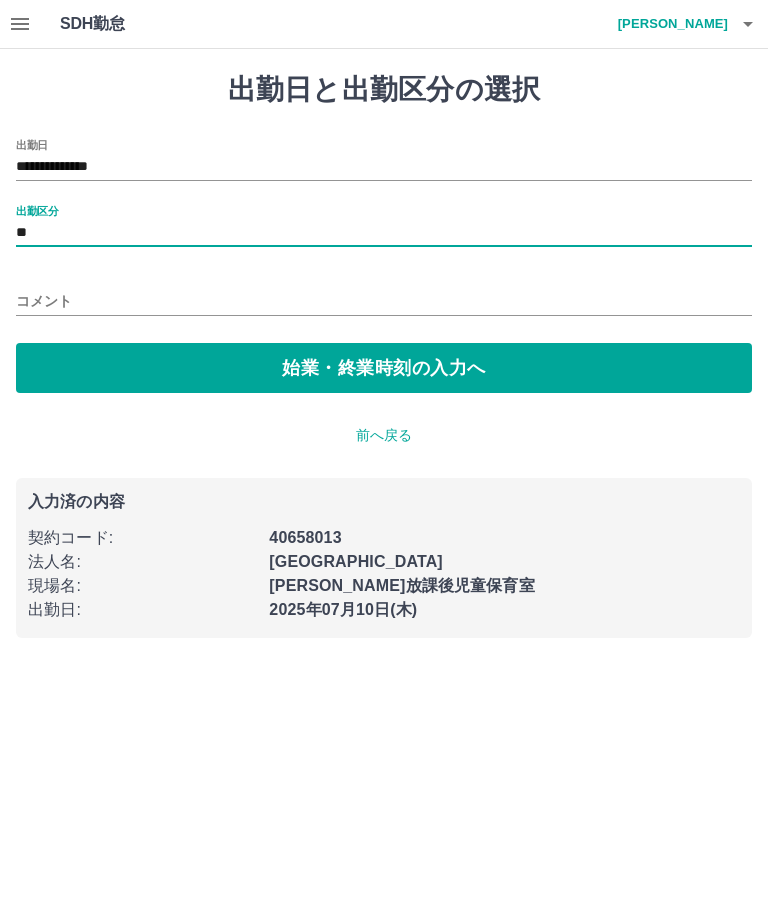 click on "**********" at bounding box center (384, 167) 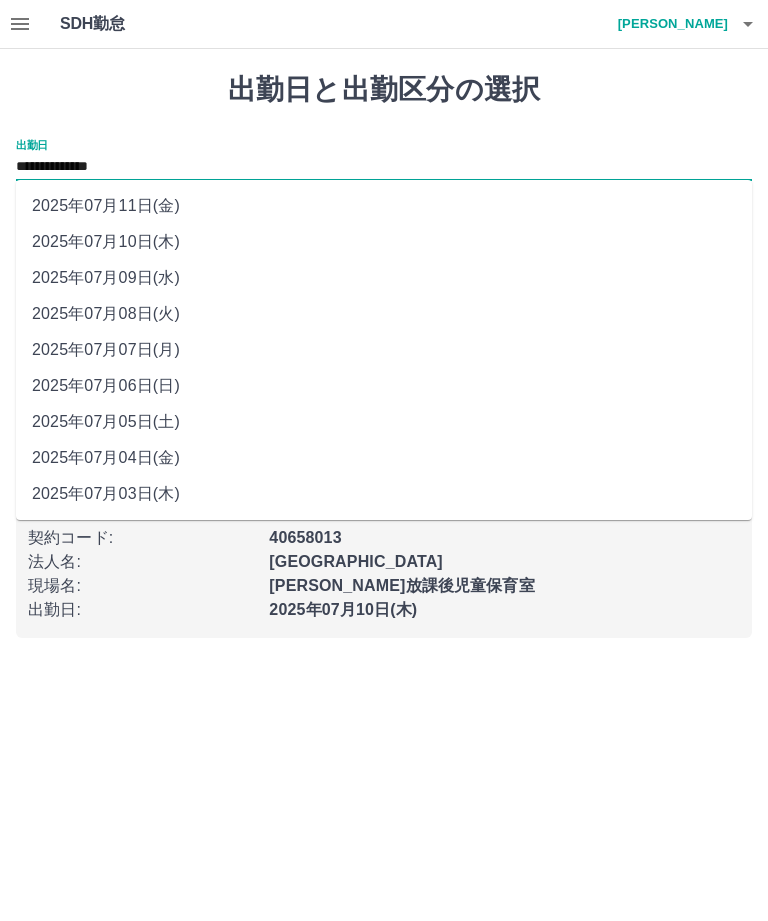 click on "2025年07月09日(水)" at bounding box center (384, 278) 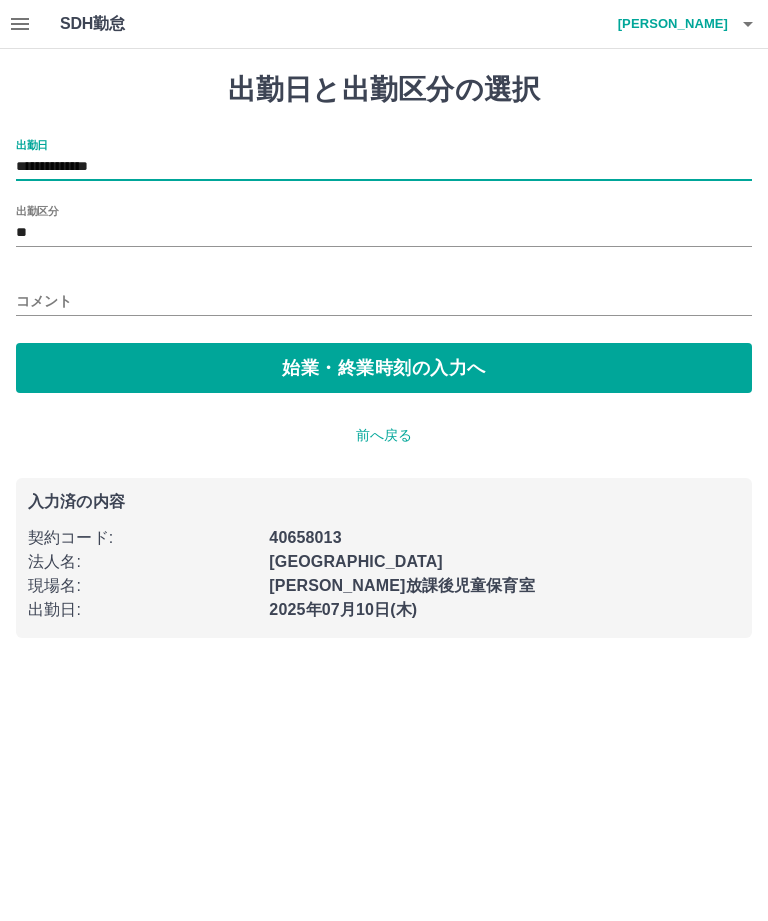 click on "**" at bounding box center [384, 233] 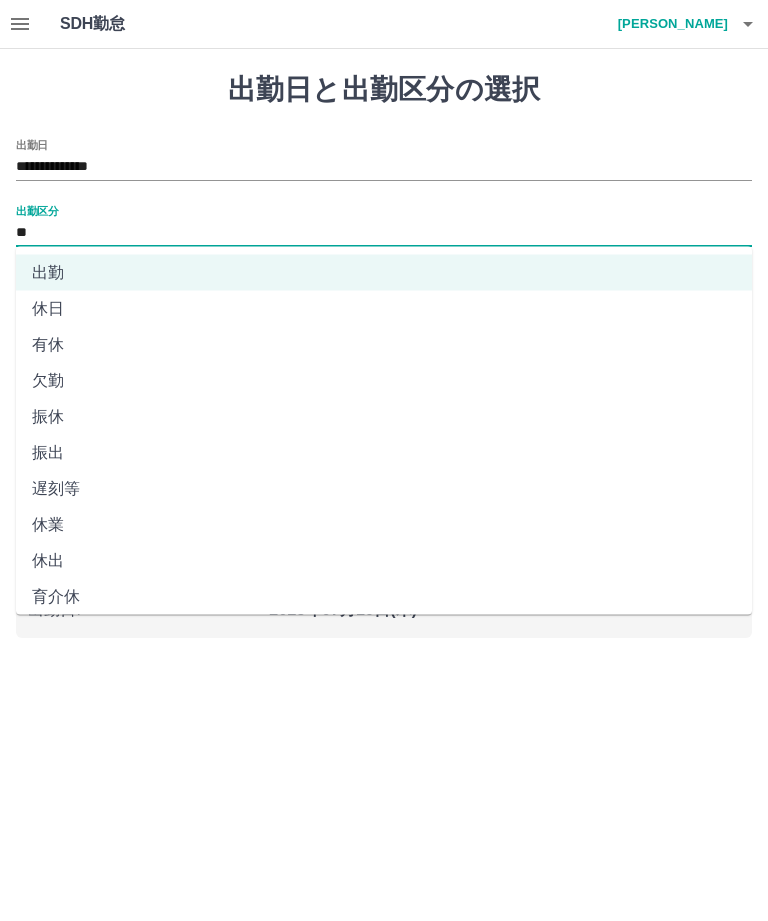 click on "休日" at bounding box center (384, 309) 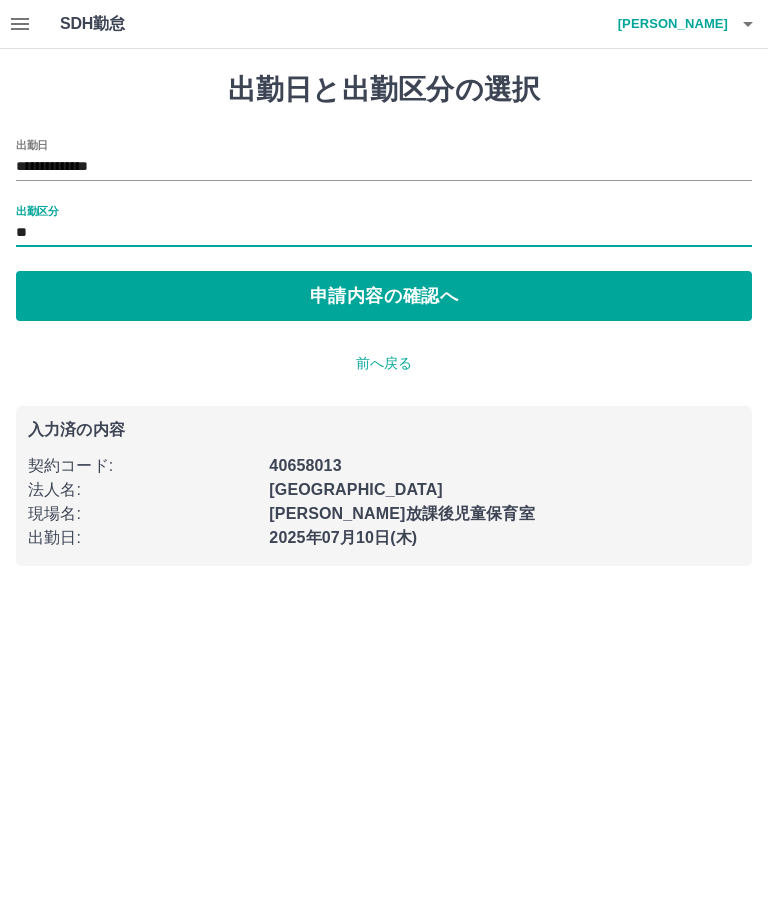 type on "**" 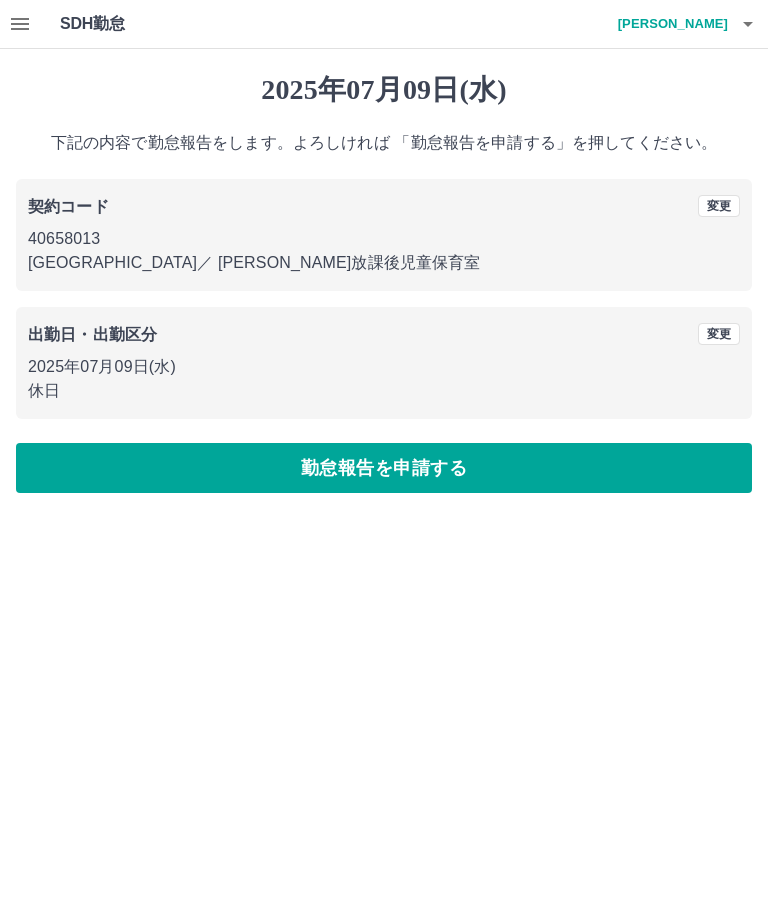 click on "勤怠報告を申請する" at bounding box center (384, 468) 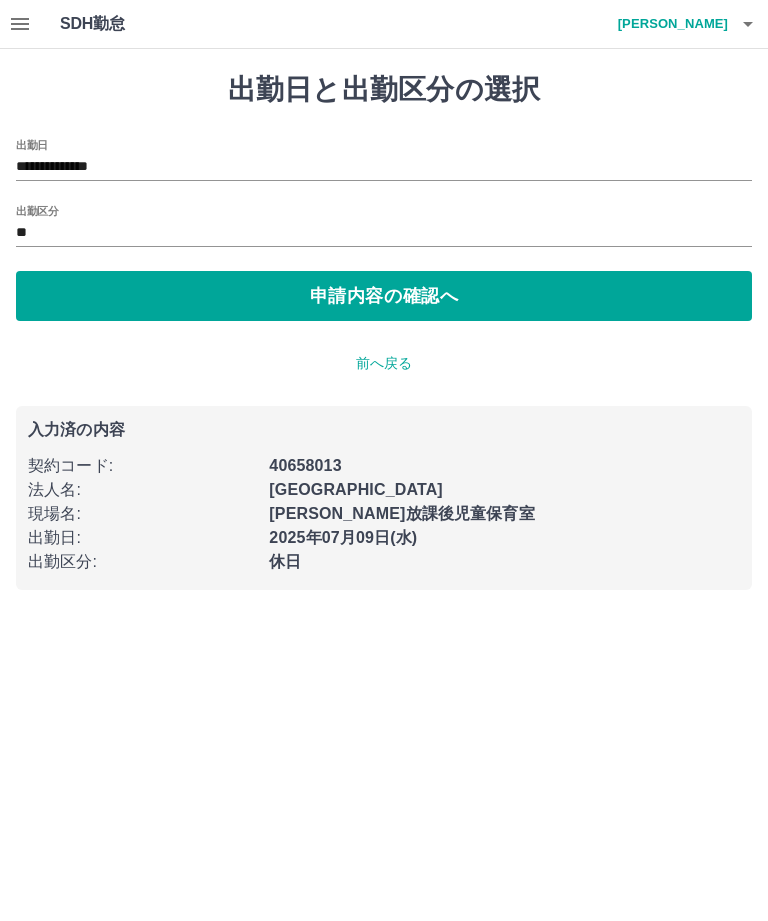 click on "**********" at bounding box center (384, 167) 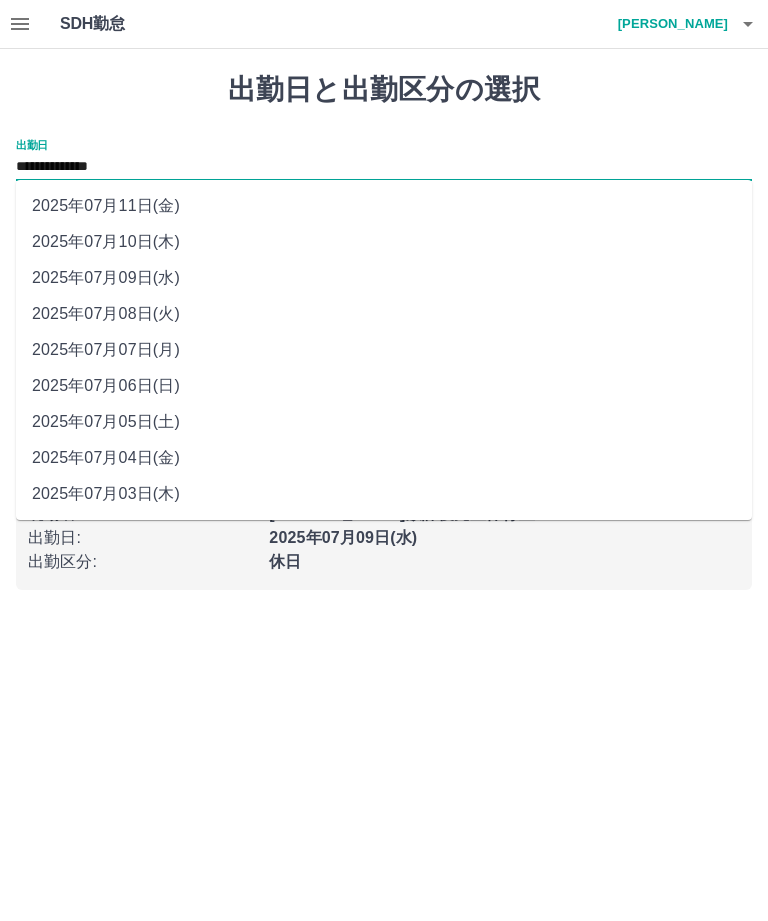 click on "2025年07月11日(金)" at bounding box center (384, 206) 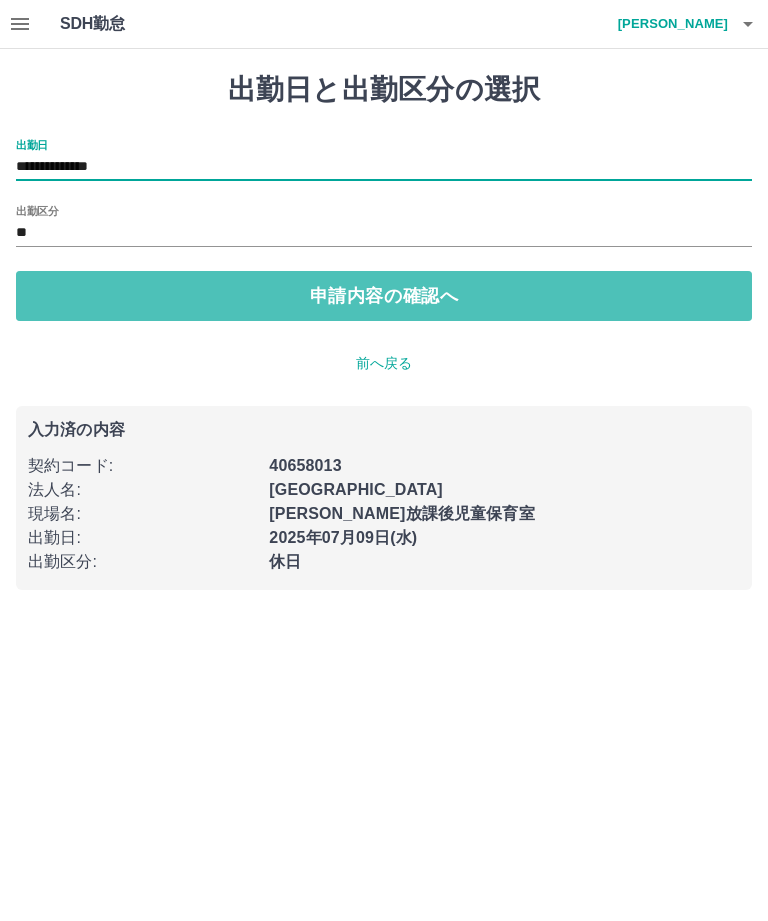 click on "申請内容の確認へ" at bounding box center (384, 296) 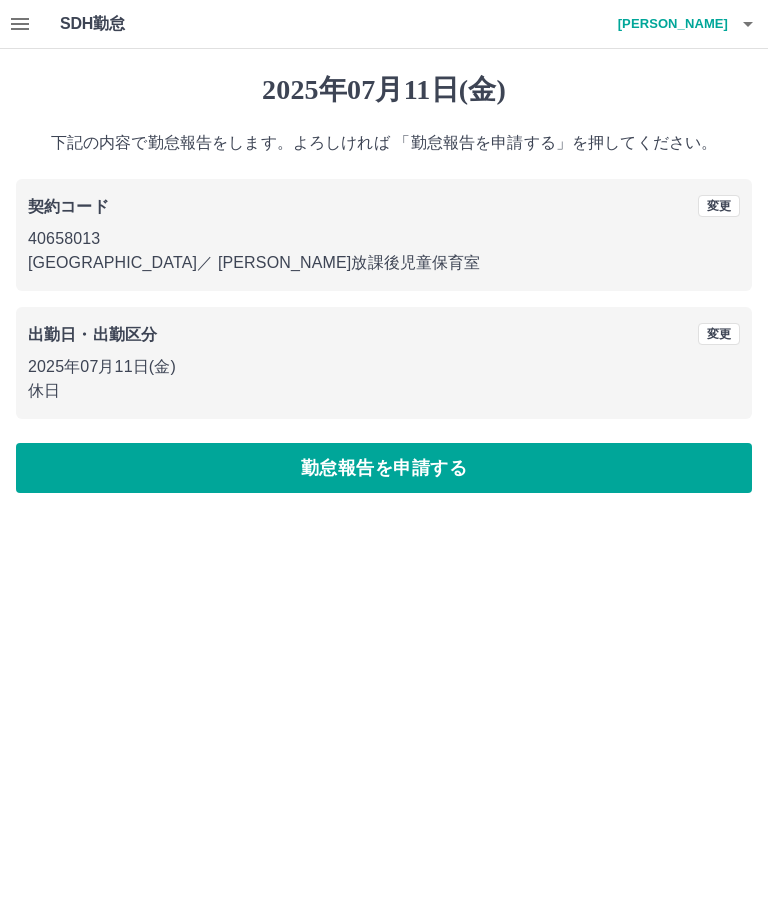 click on "勤怠報告を申請する" at bounding box center [384, 468] 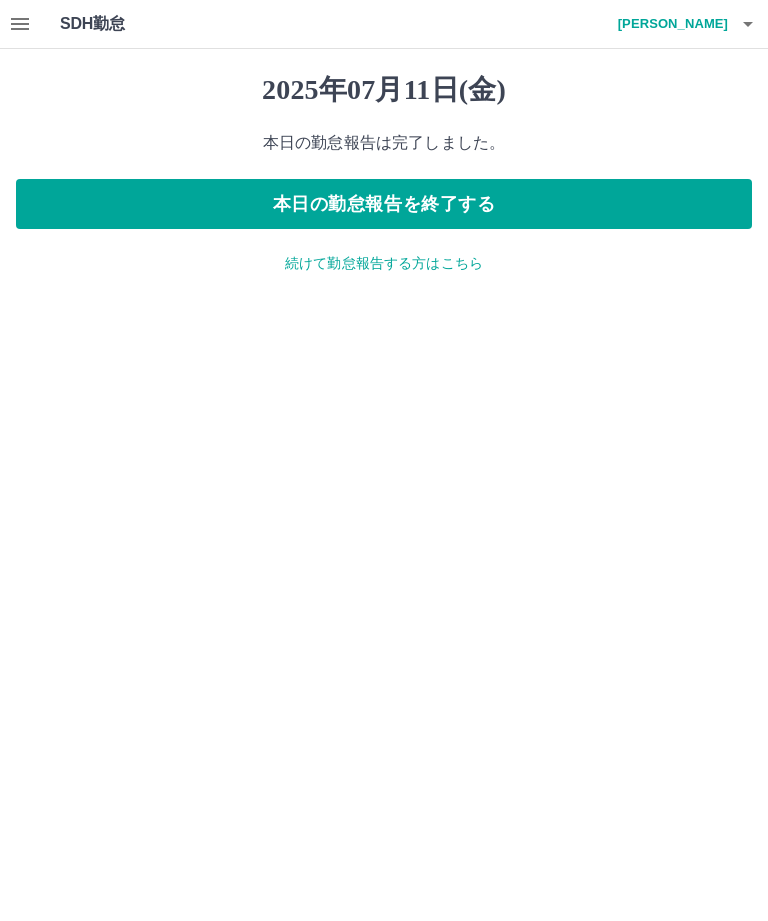 click on "続けて勤怠報告する方はこちら" at bounding box center (384, 263) 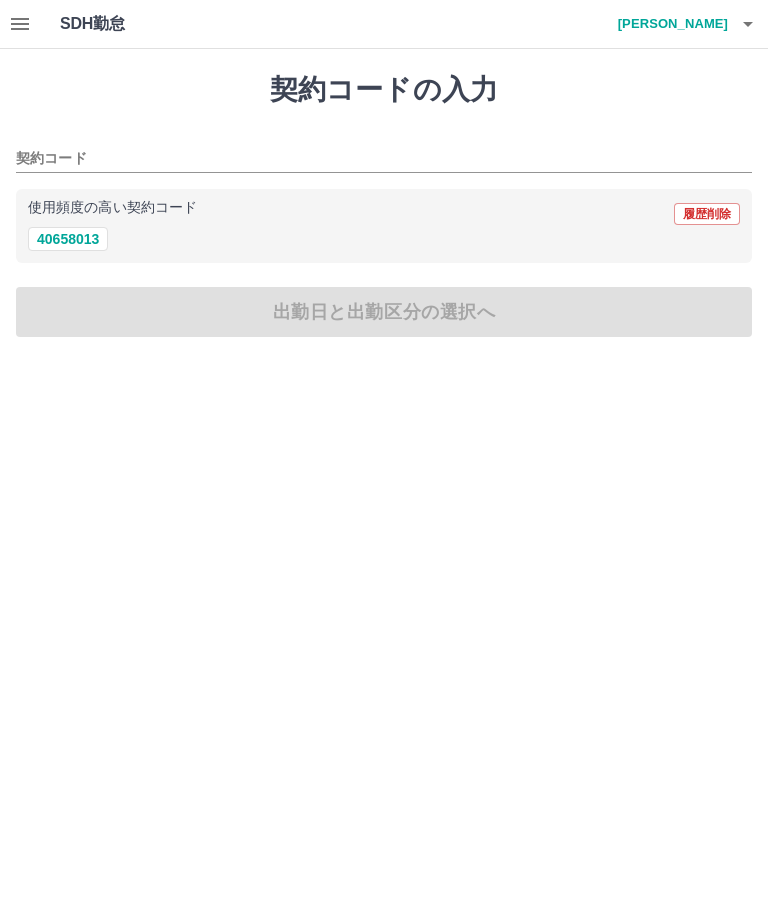 click on "40658013" at bounding box center (68, 239) 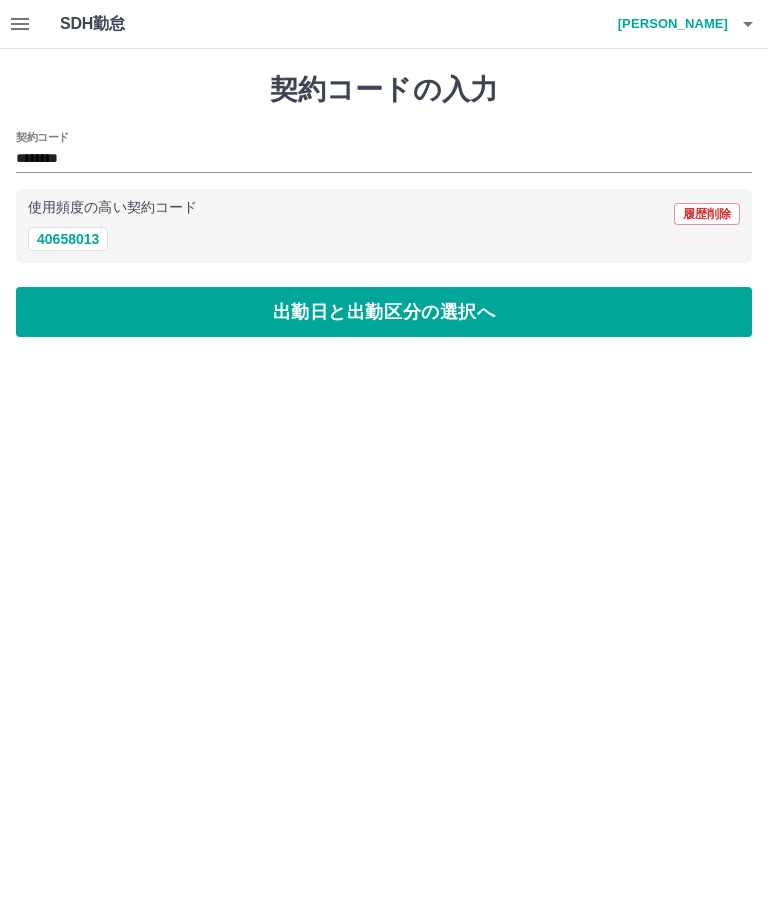 click on "出勤日と出勤区分の選択へ" at bounding box center [384, 312] 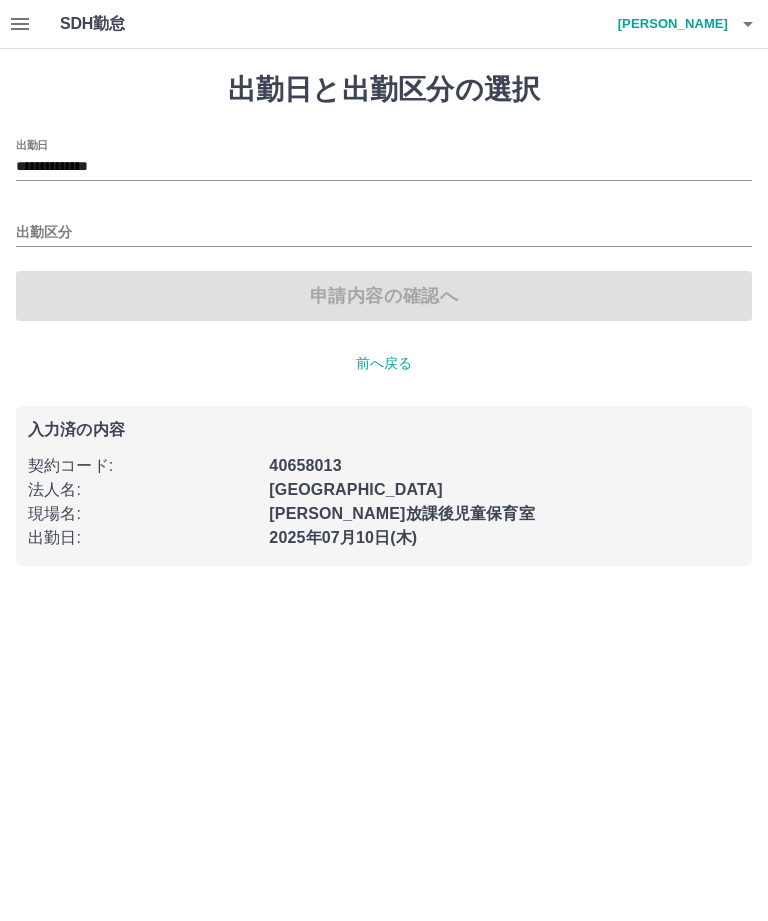 click 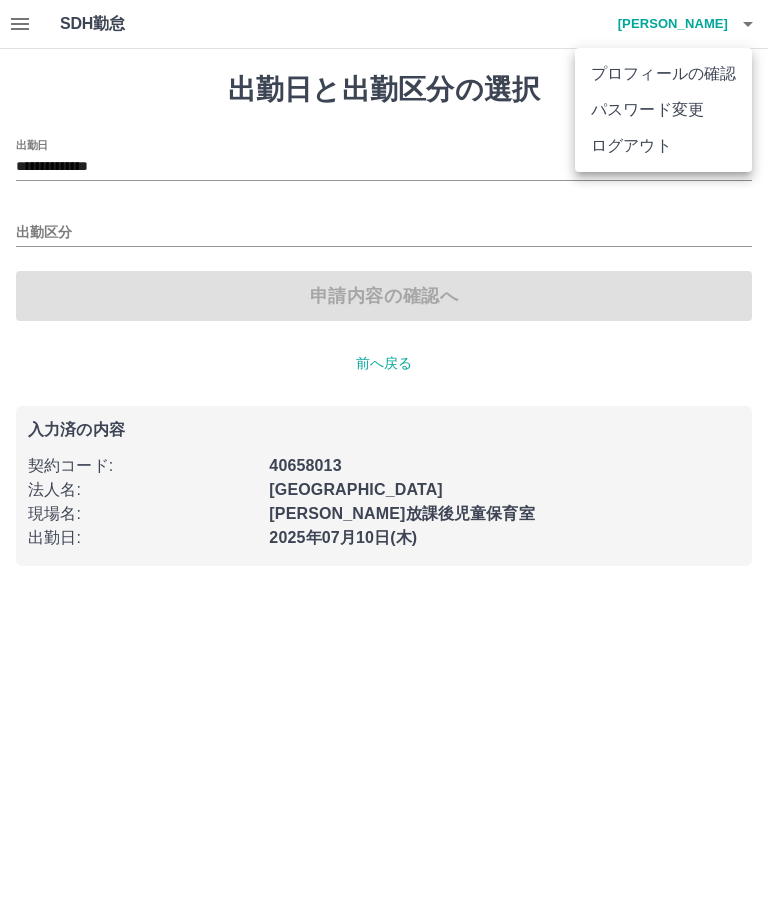 click on "ログアウト" at bounding box center [663, 146] 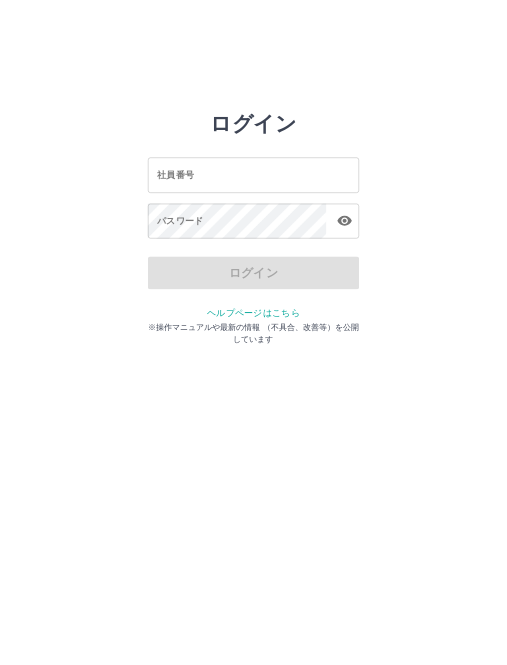 scroll, scrollTop: 0, scrollLeft: 0, axis: both 